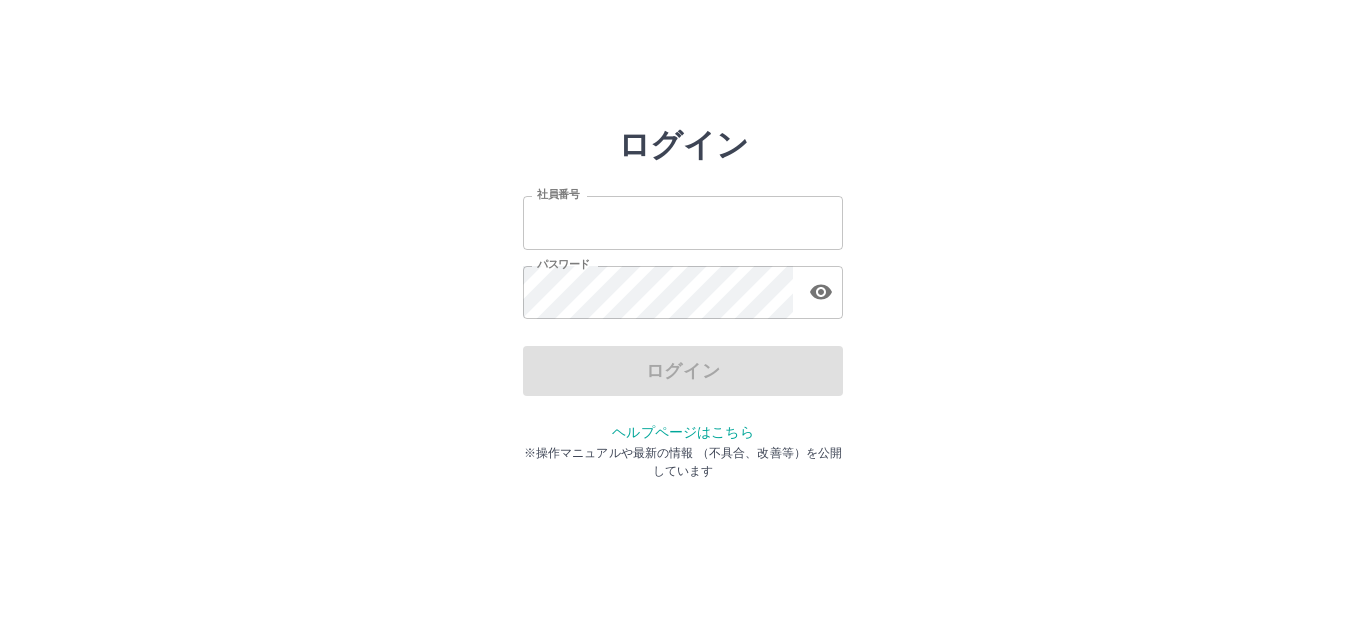 scroll, scrollTop: 0, scrollLeft: 0, axis: both 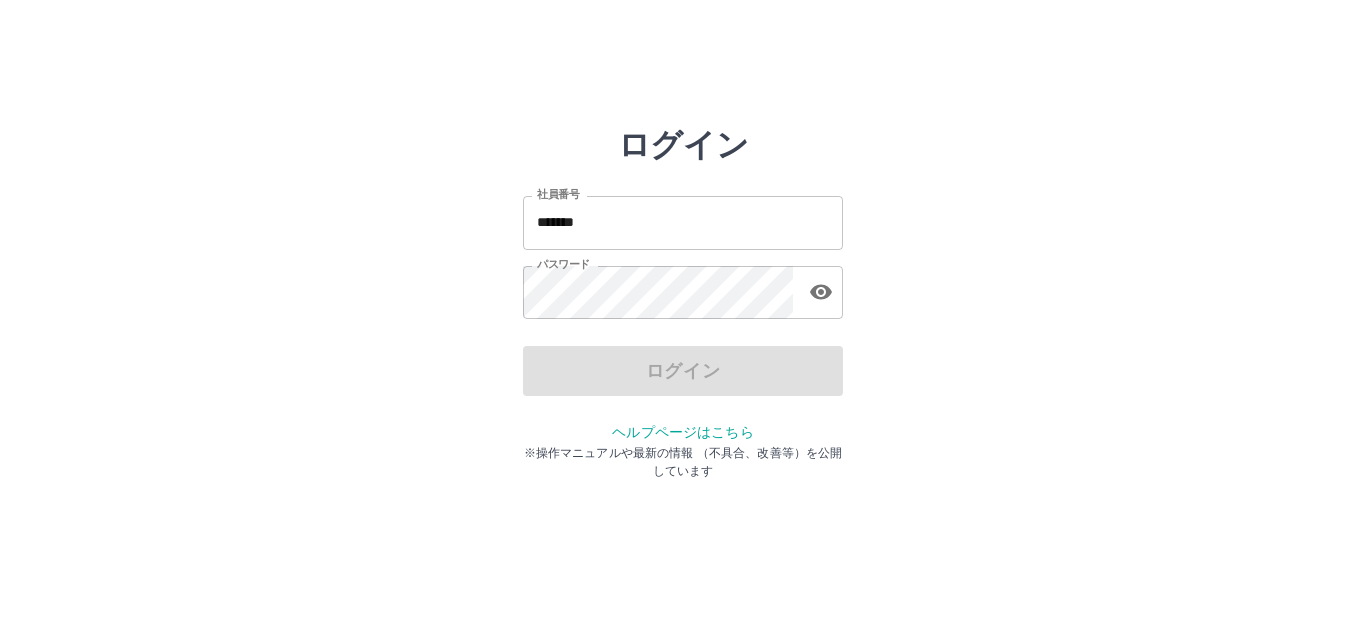 click on "ログイン" at bounding box center (683, 371) 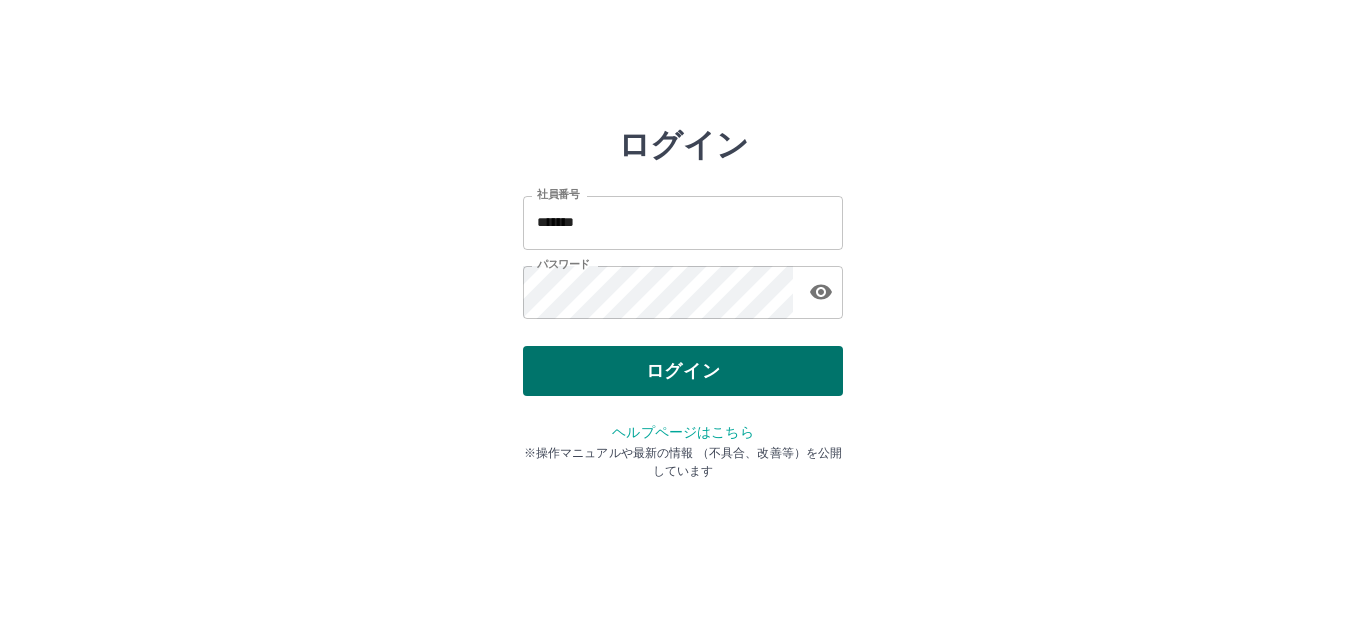 click on "ログイン" at bounding box center [683, 371] 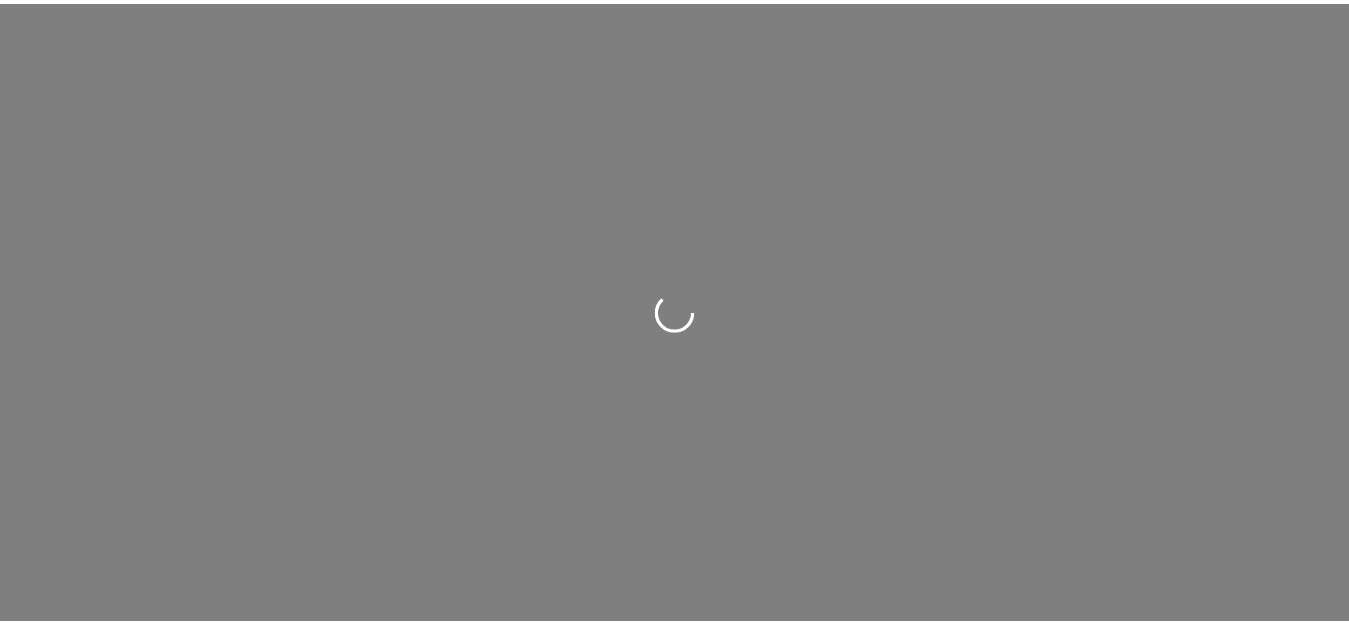 scroll, scrollTop: 0, scrollLeft: 0, axis: both 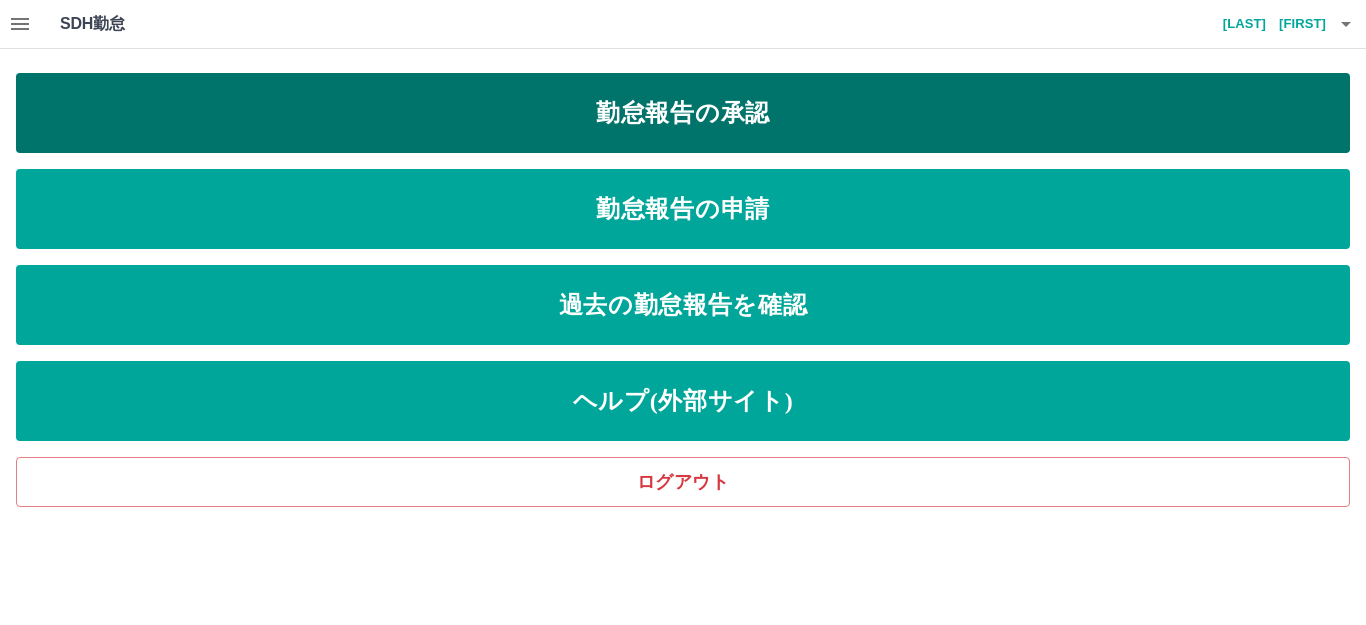 drag, startPoint x: 730, startPoint y: 209, endPoint x: 769, endPoint y: 129, distance: 89 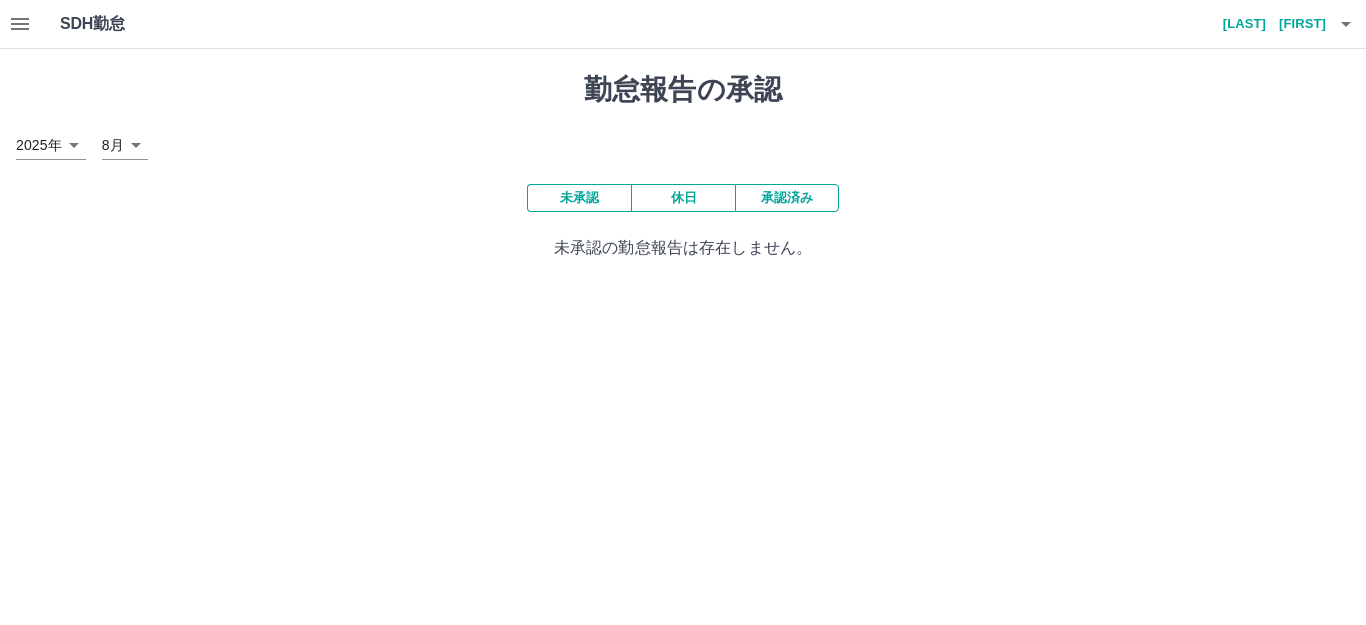 click on "未承認" at bounding box center (579, 198) 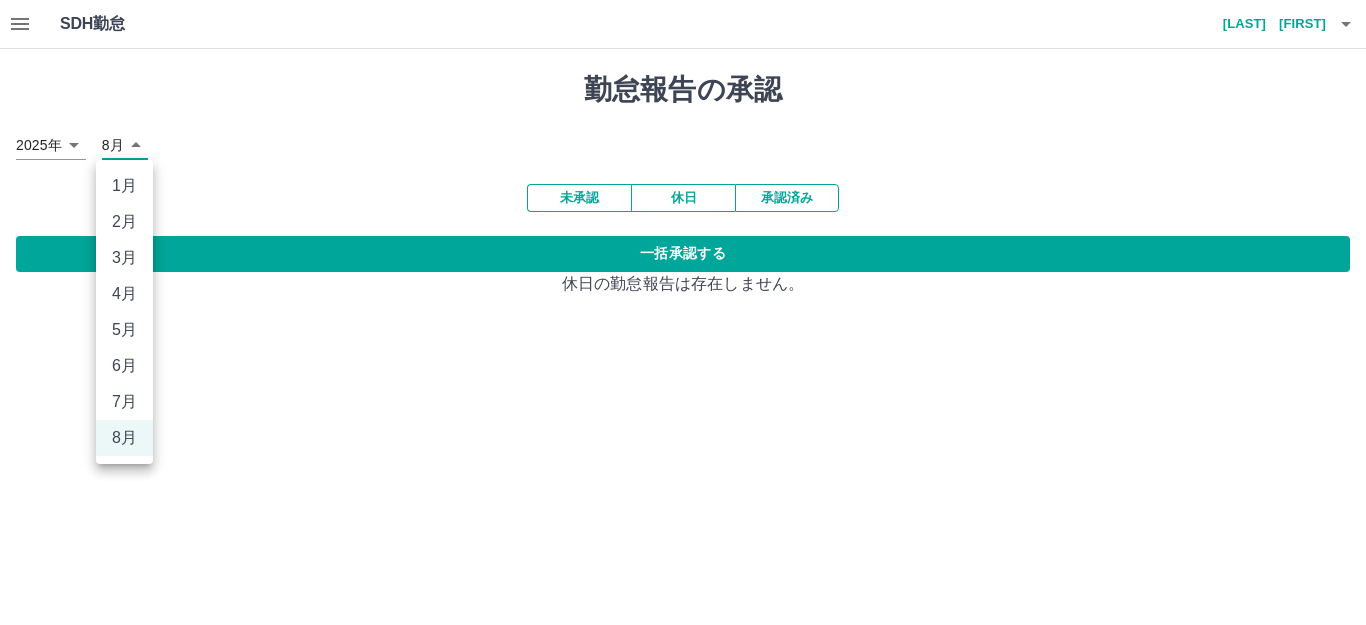 click on "SDH勤怠 畠　英子 勤怠報告の承認 2025年 **** 8月 * 未承認 休日 承認済み 一括承認する 休日の勤怠報告は存在しません。 SDH勤怠 1月 2月 3月 4月 5月 6月 7月 8月" at bounding box center (683, 160) 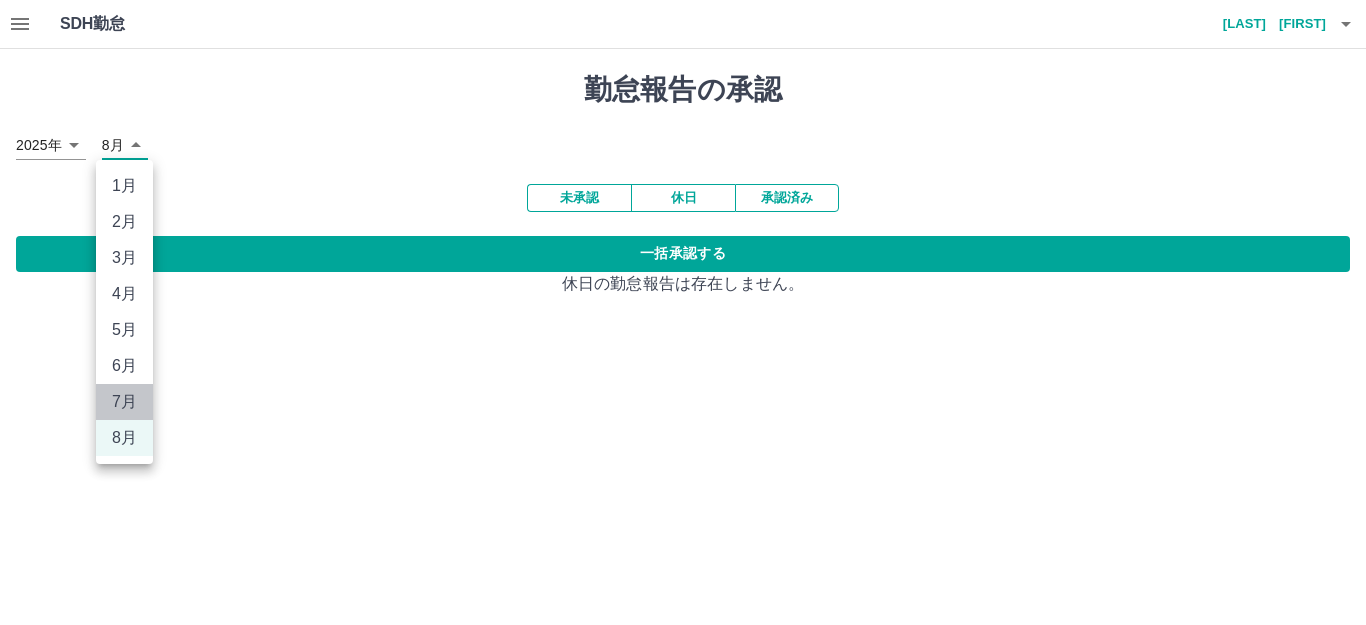 click on "7月" at bounding box center [124, 402] 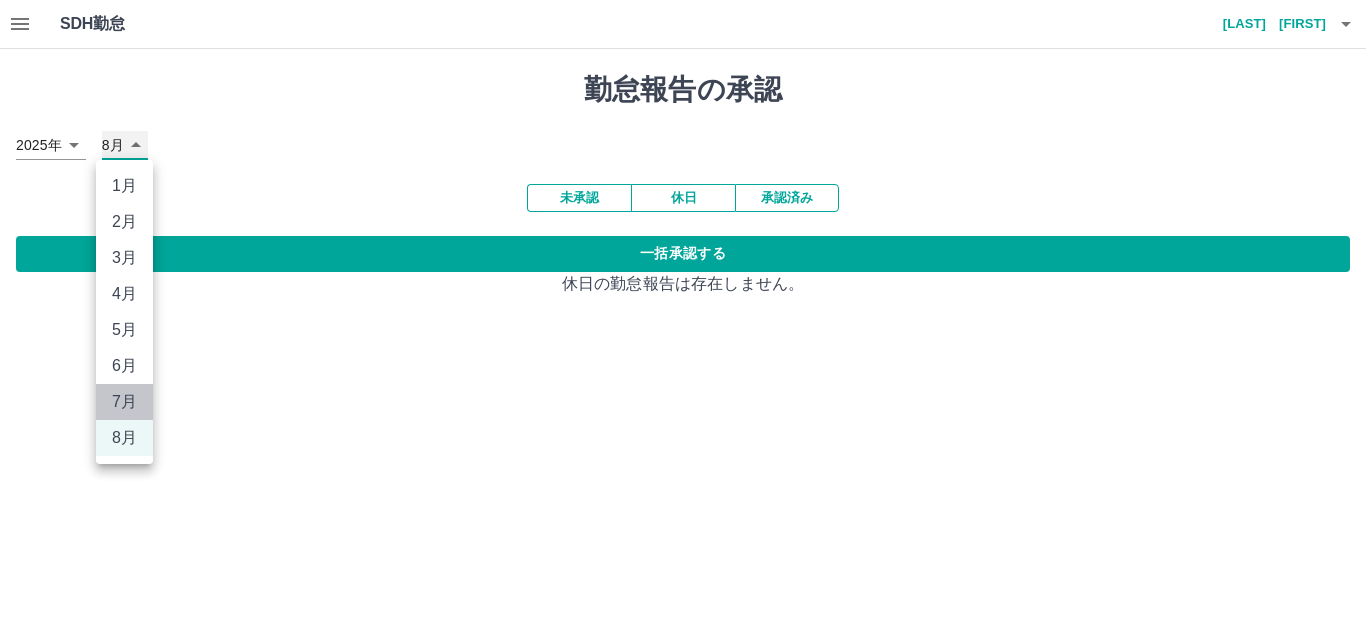 type on "*" 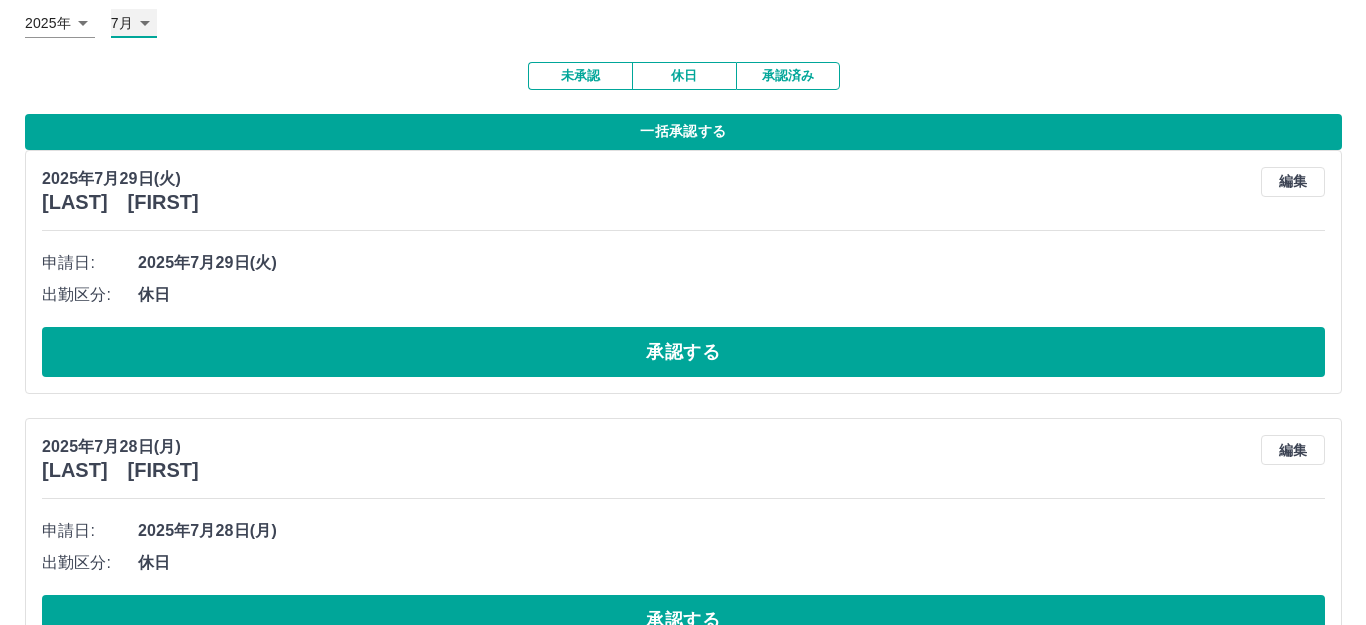 scroll, scrollTop: 0, scrollLeft: 0, axis: both 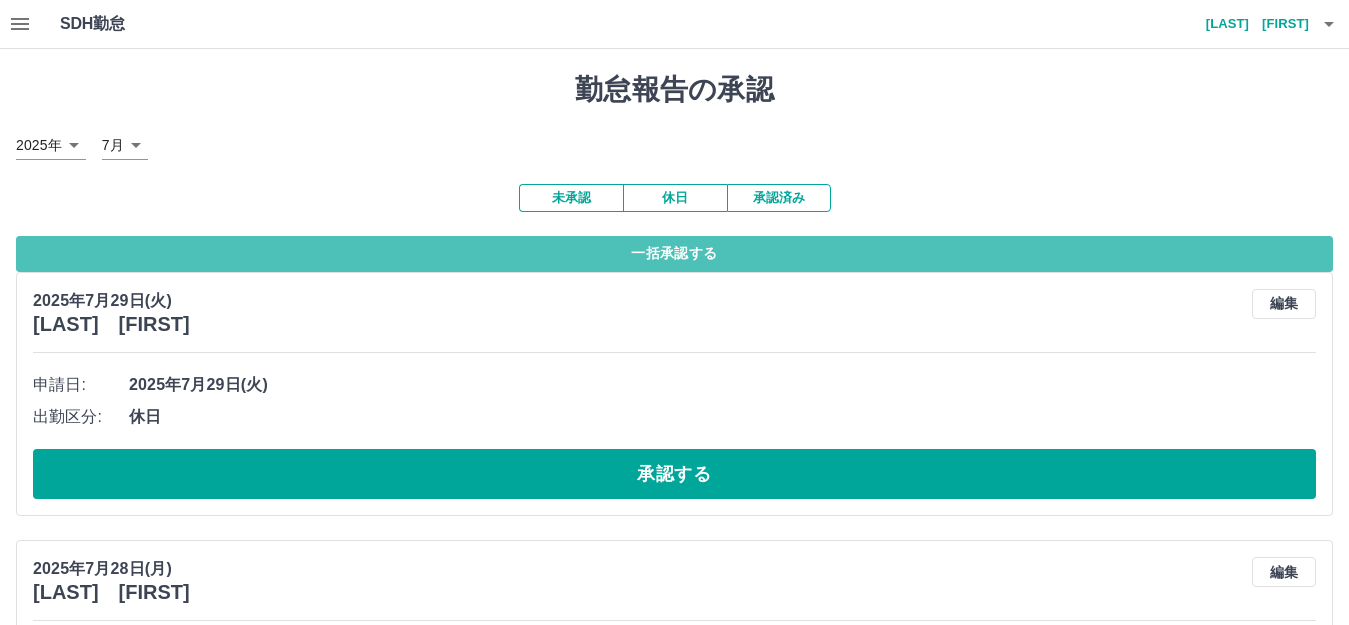 click on "一括承認する" at bounding box center [674, 254] 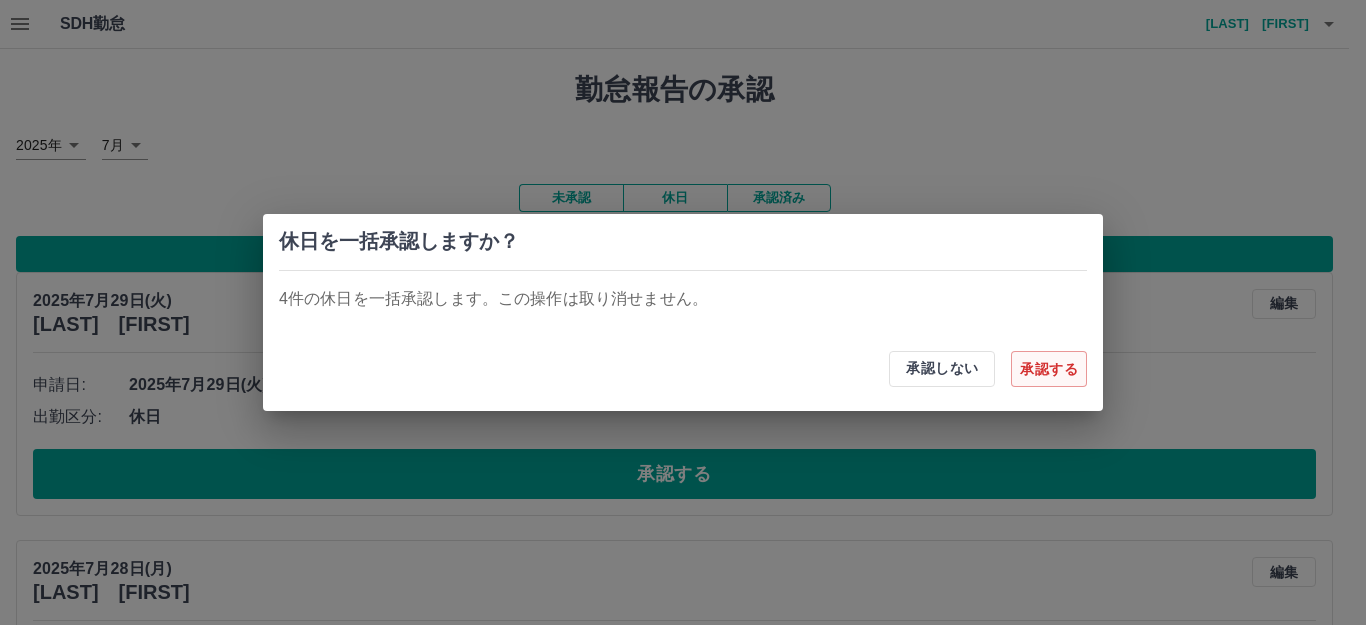 click on "承認する" at bounding box center [1049, 369] 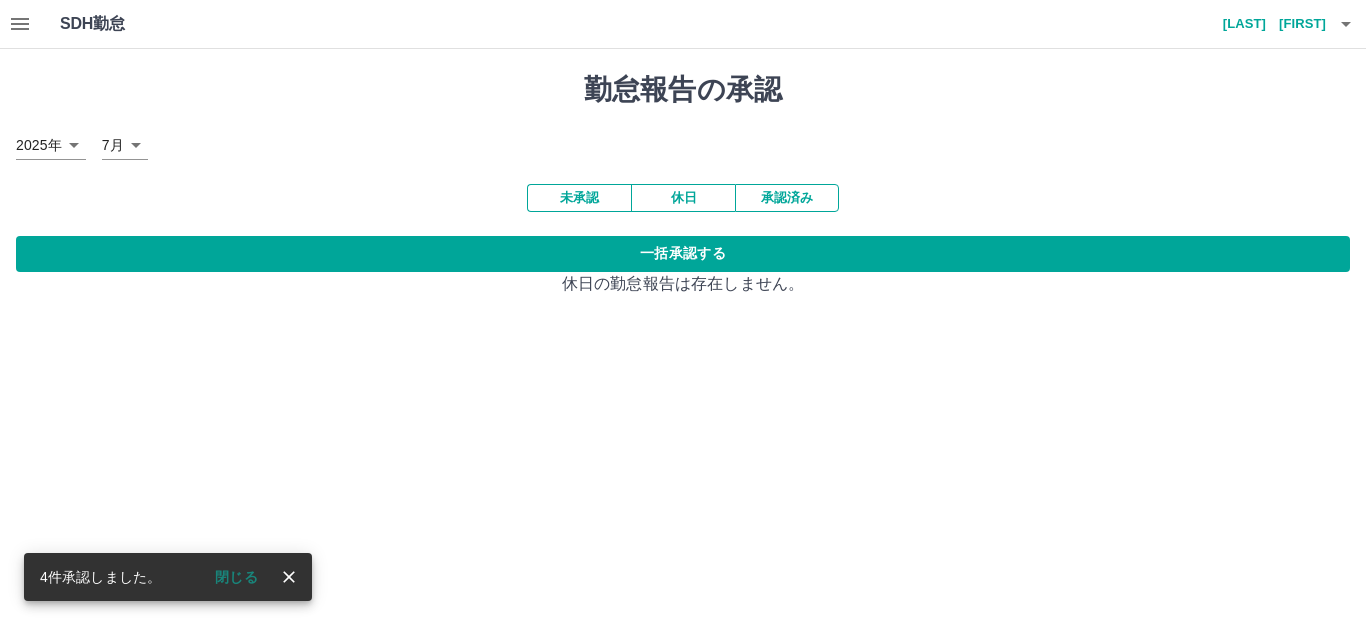 click on "未承認" at bounding box center [579, 198] 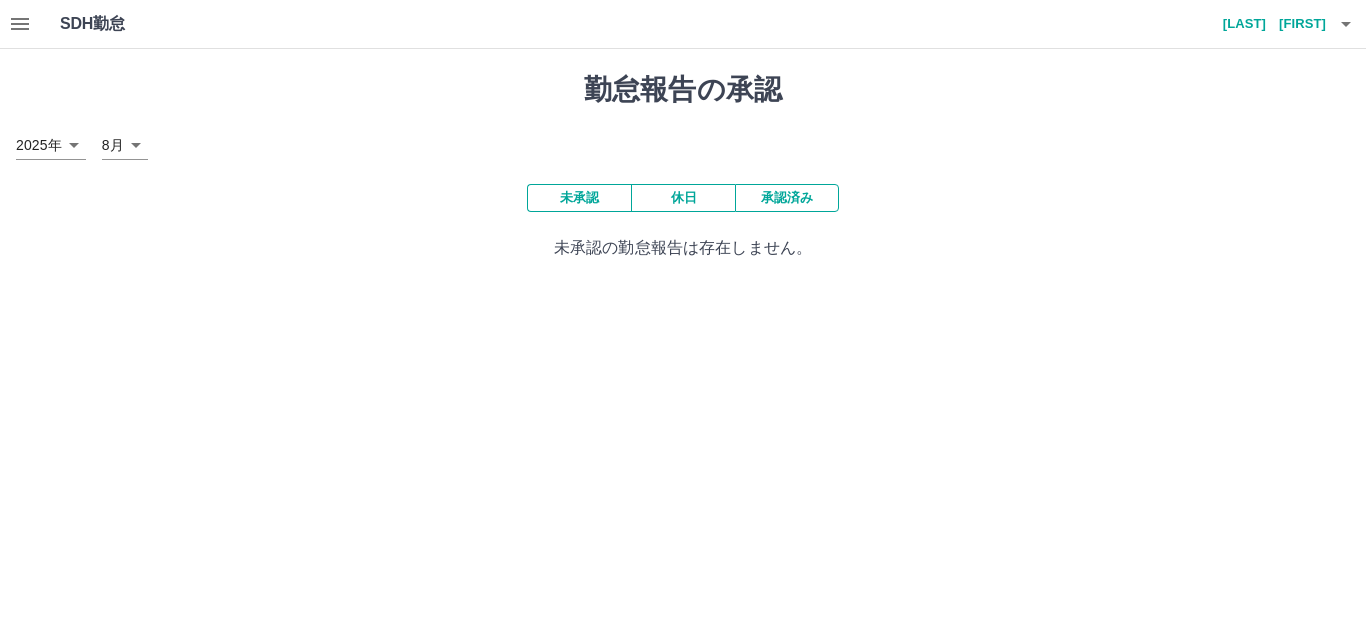 click on "未承認" at bounding box center (579, 198) 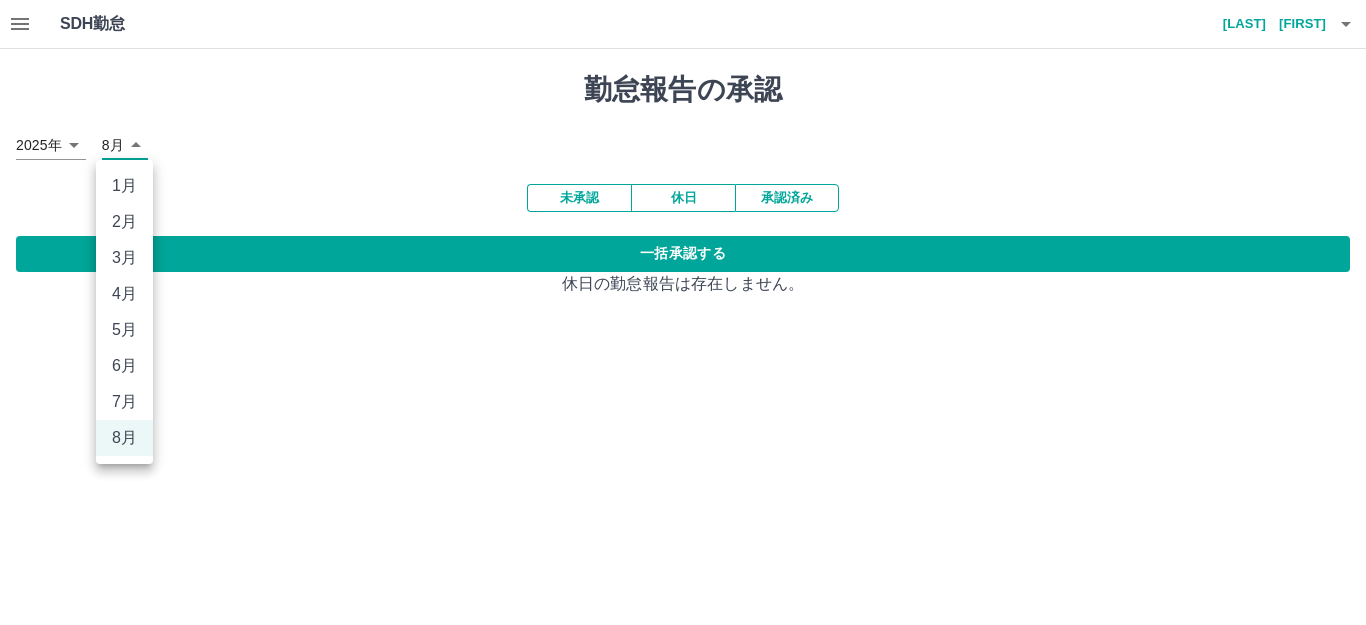 click on "SDH勤怠 畠　英子 勤怠報告の承認 2025年 **** 8月 * 未承認 休日 承認済み 一括承認する 休日の勤怠報告は存在しません。 SDH勤怠 1月 2月 3月 4月 5月 6月 7月 8月" at bounding box center [683, 160] 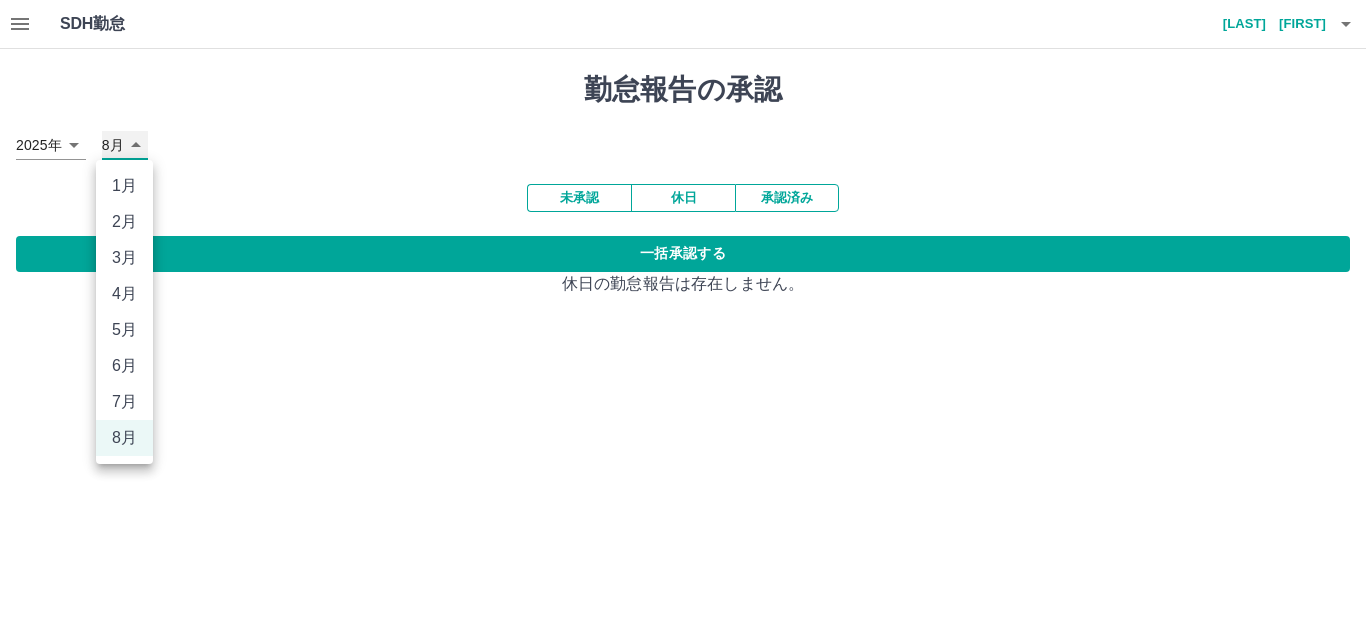 type on "*" 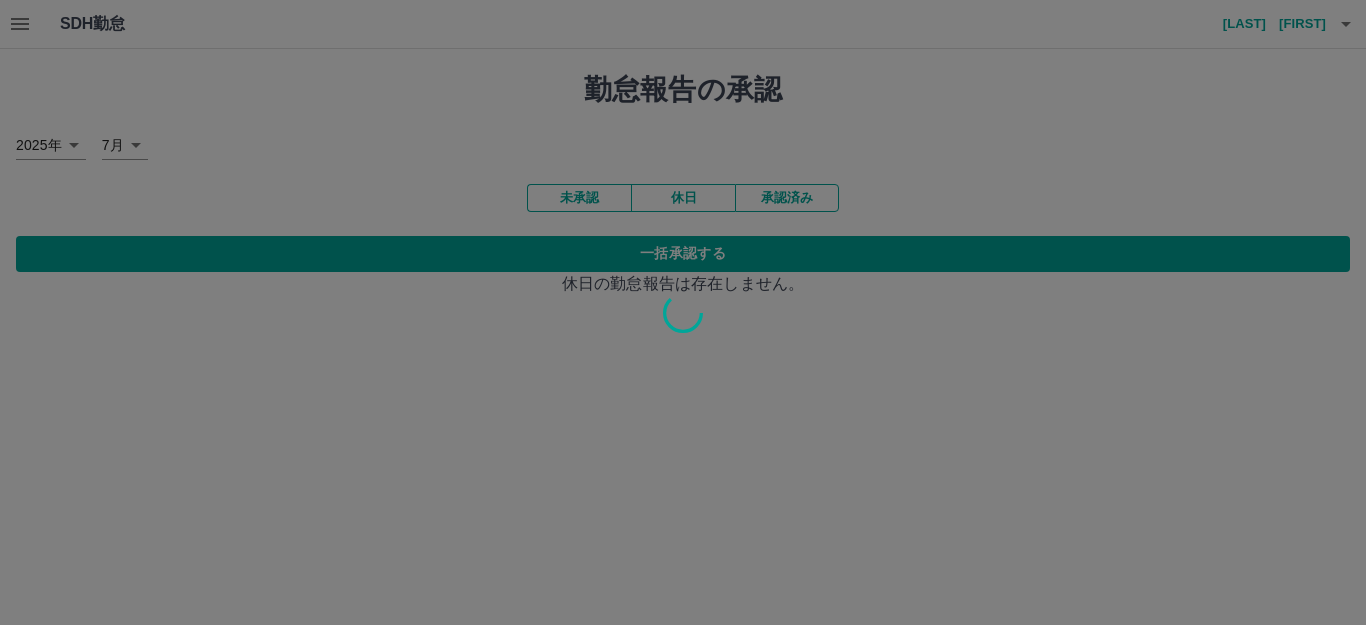 click at bounding box center [683, 312] 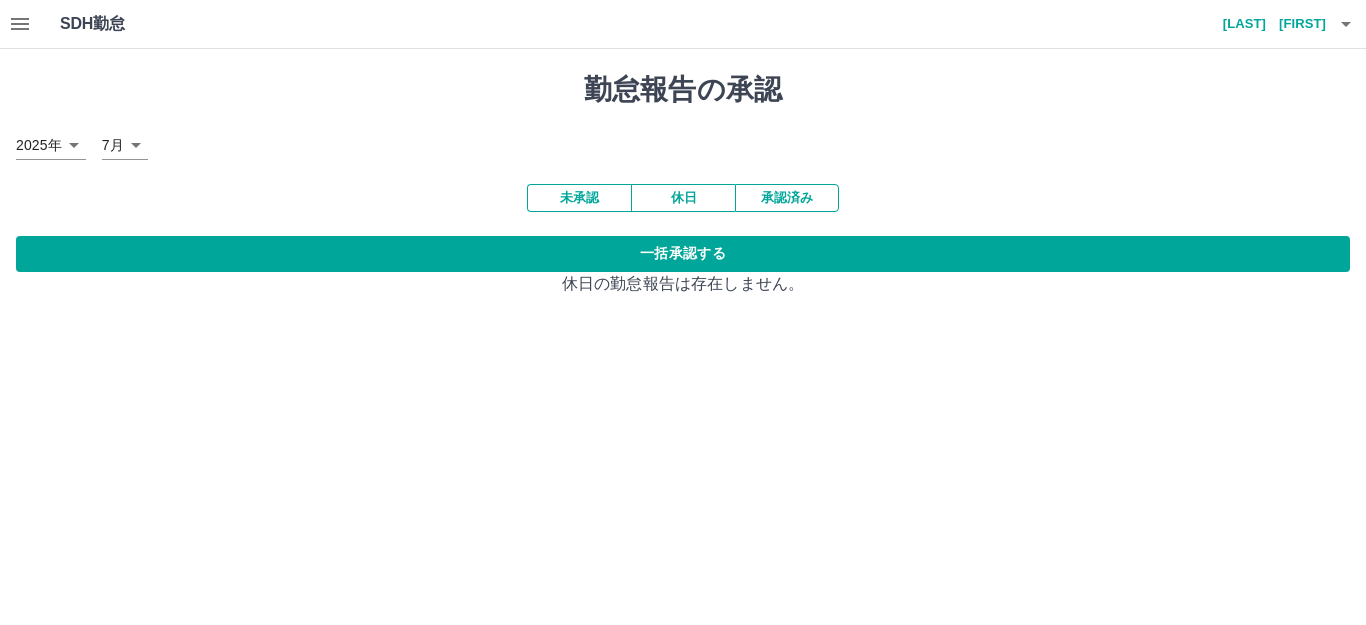 click on "未承認" at bounding box center (579, 198) 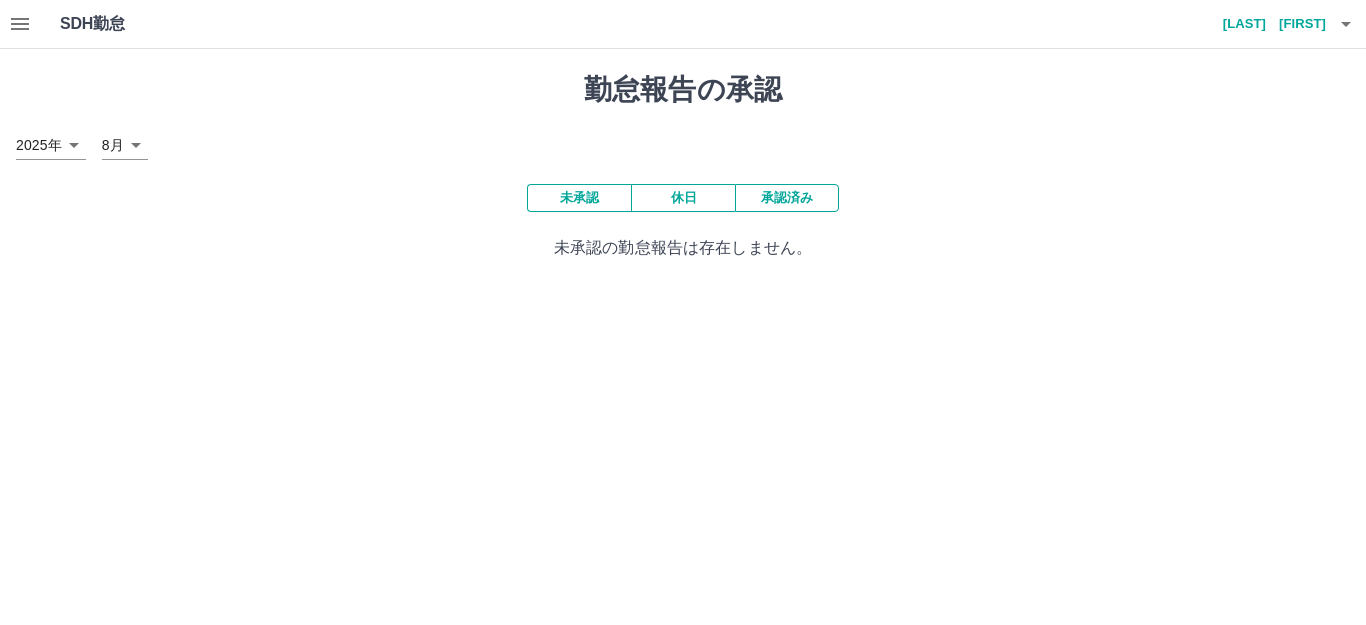 click on "SDH勤怠 畠　英子 勤怠報告の承認 2025年 **** 8月 * 未承認 休日 承認済み 未承認の勤怠報告は存在しません。 SDH勤怠" at bounding box center (683, 142) 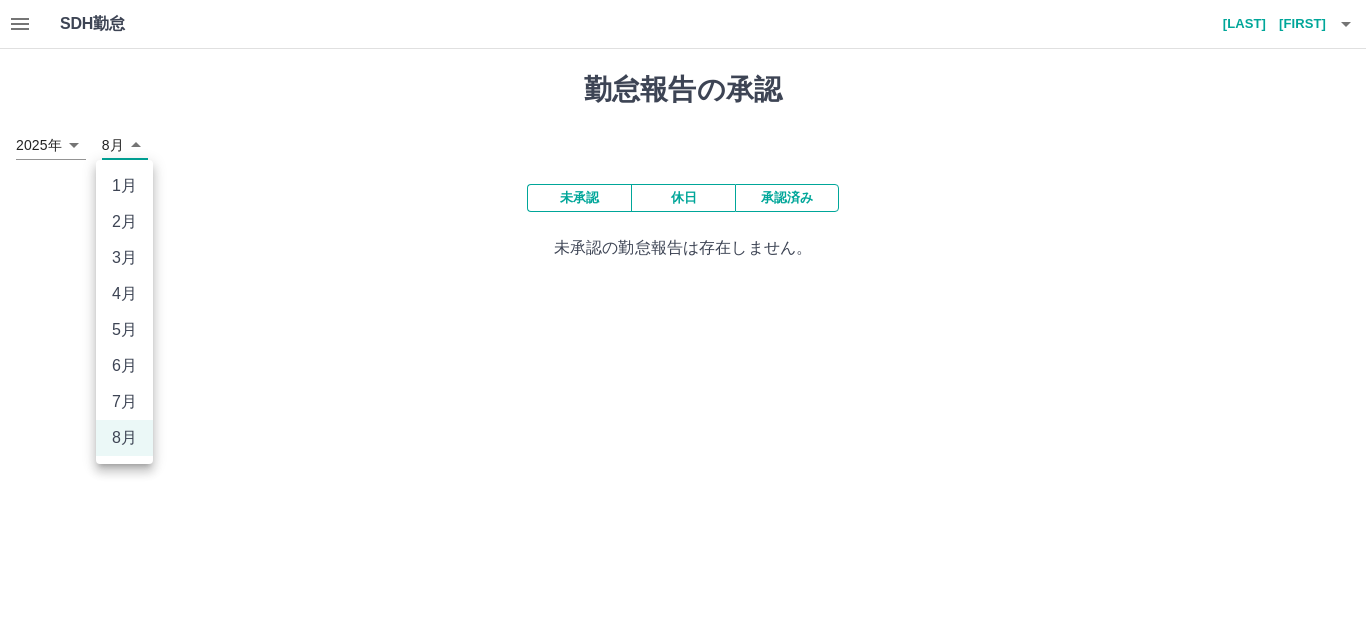 click on "7月" at bounding box center (124, 402) 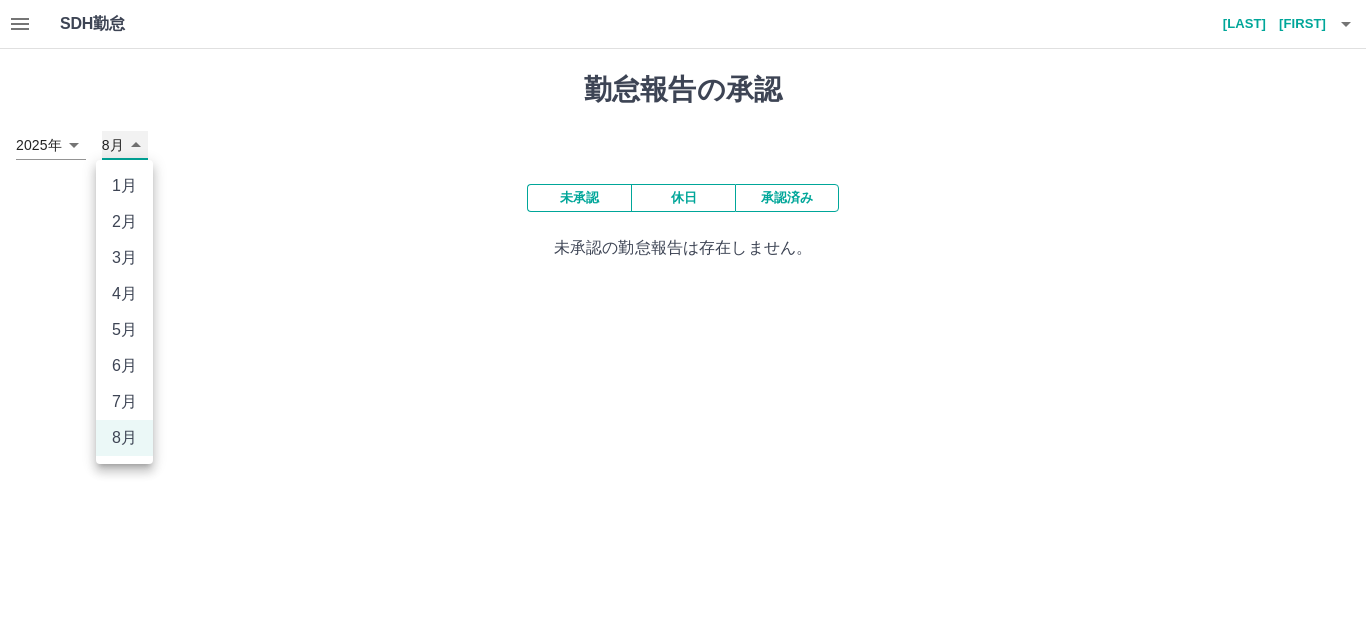 type on "*" 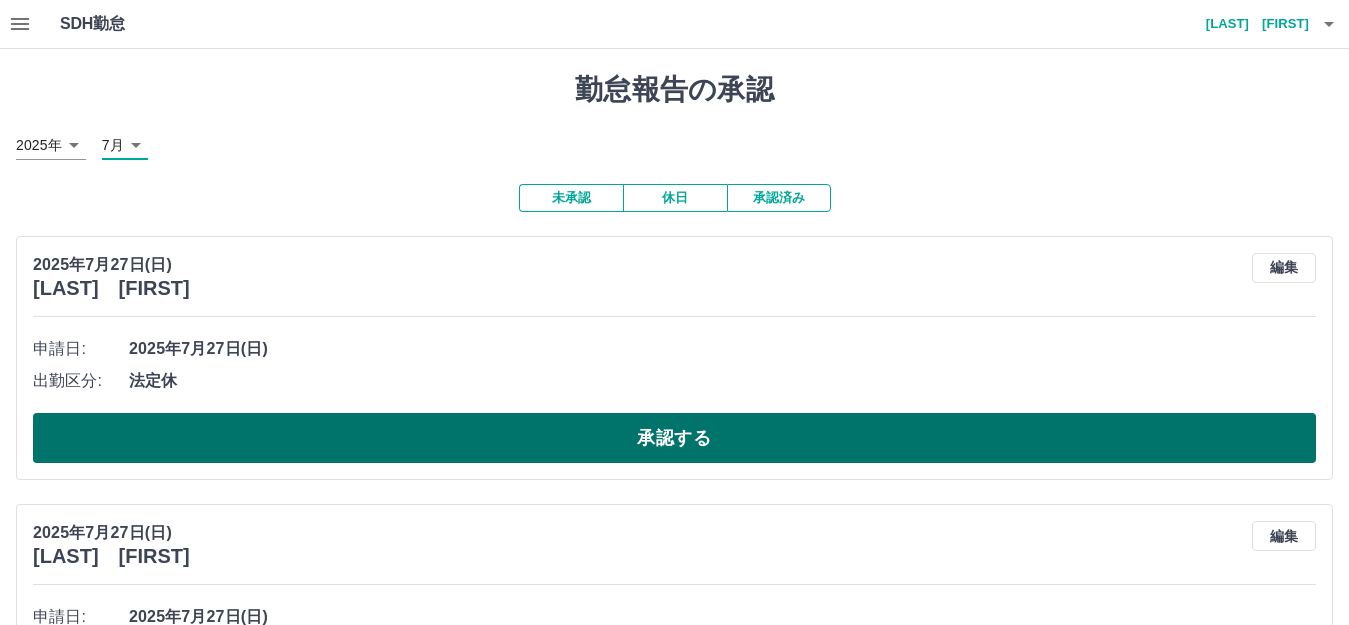 click on "承認する" at bounding box center (674, 438) 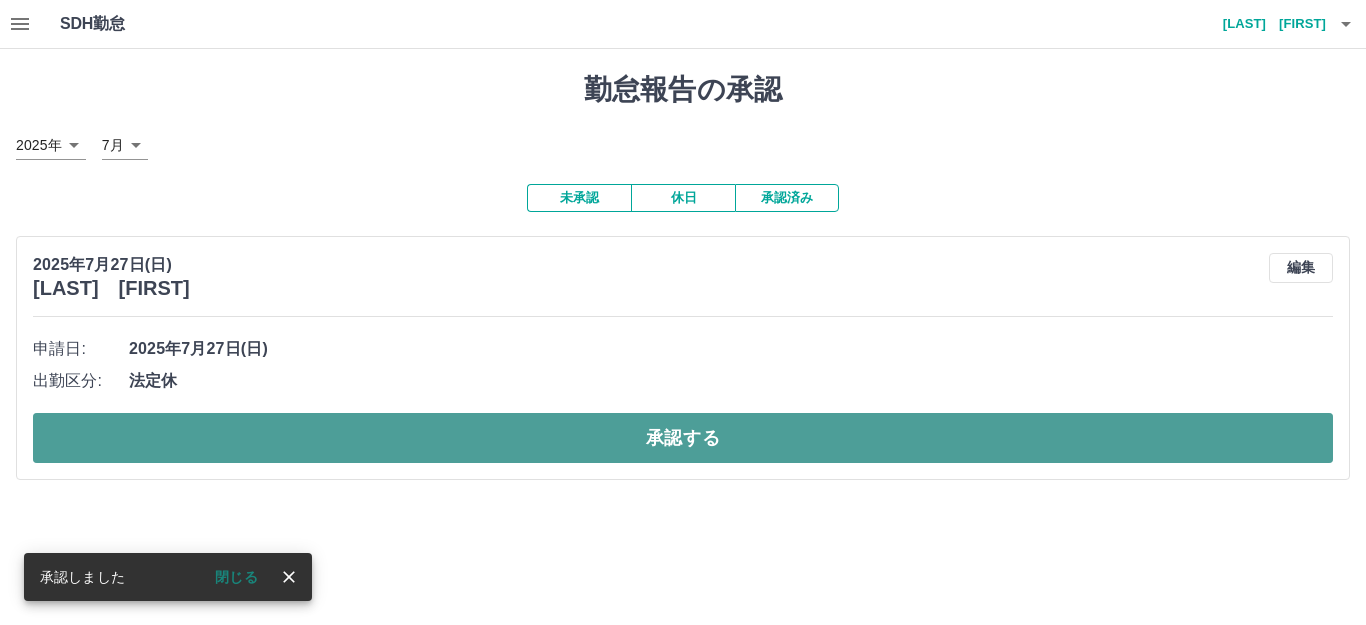 click on "承認する" at bounding box center (683, 438) 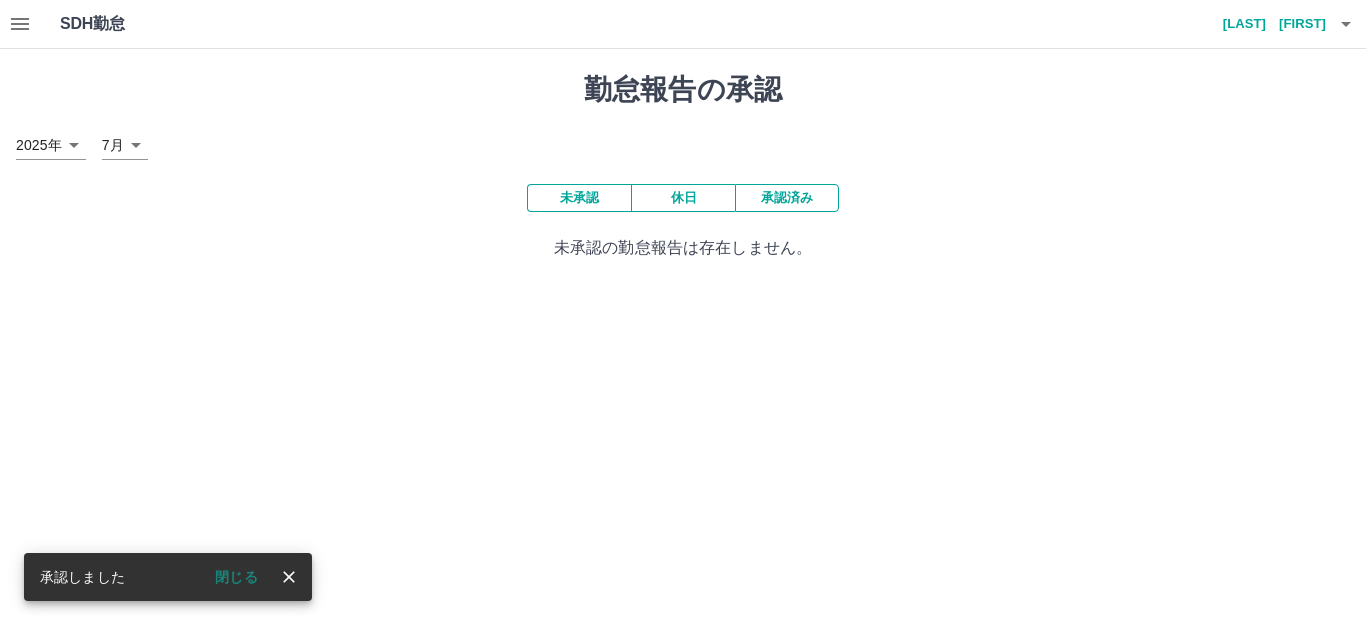 click on "休日" at bounding box center (683, 198) 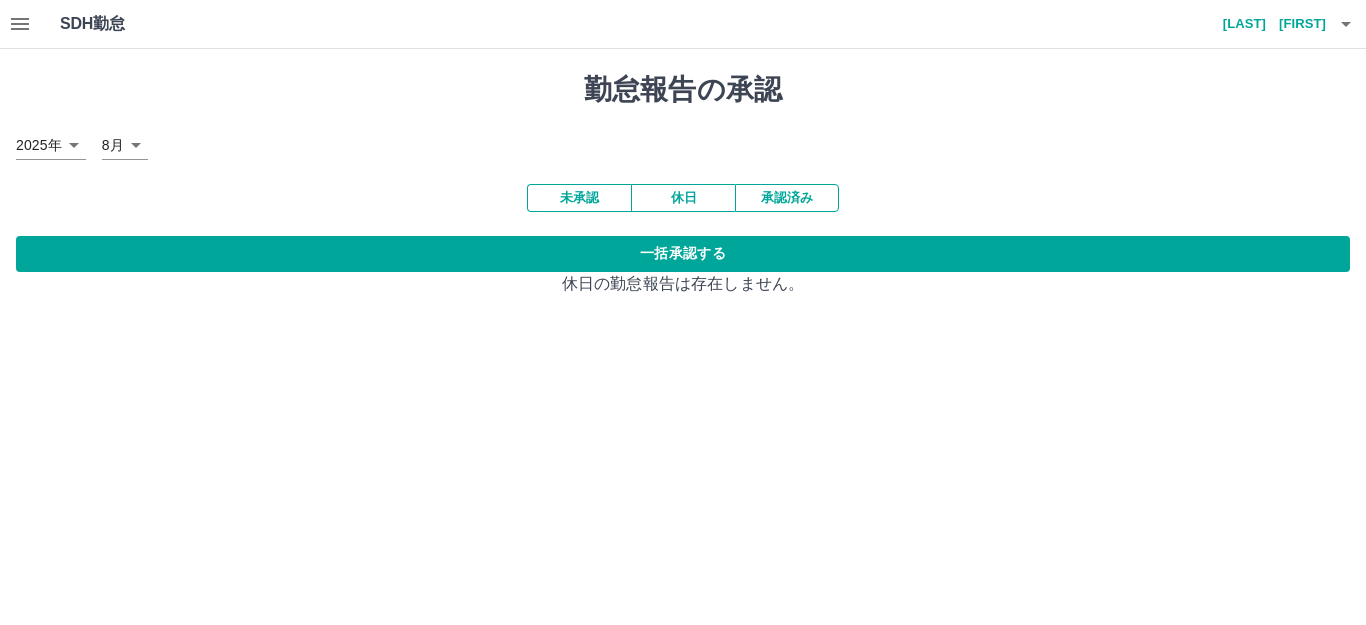 click on "未承認" at bounding box center (579, 198) 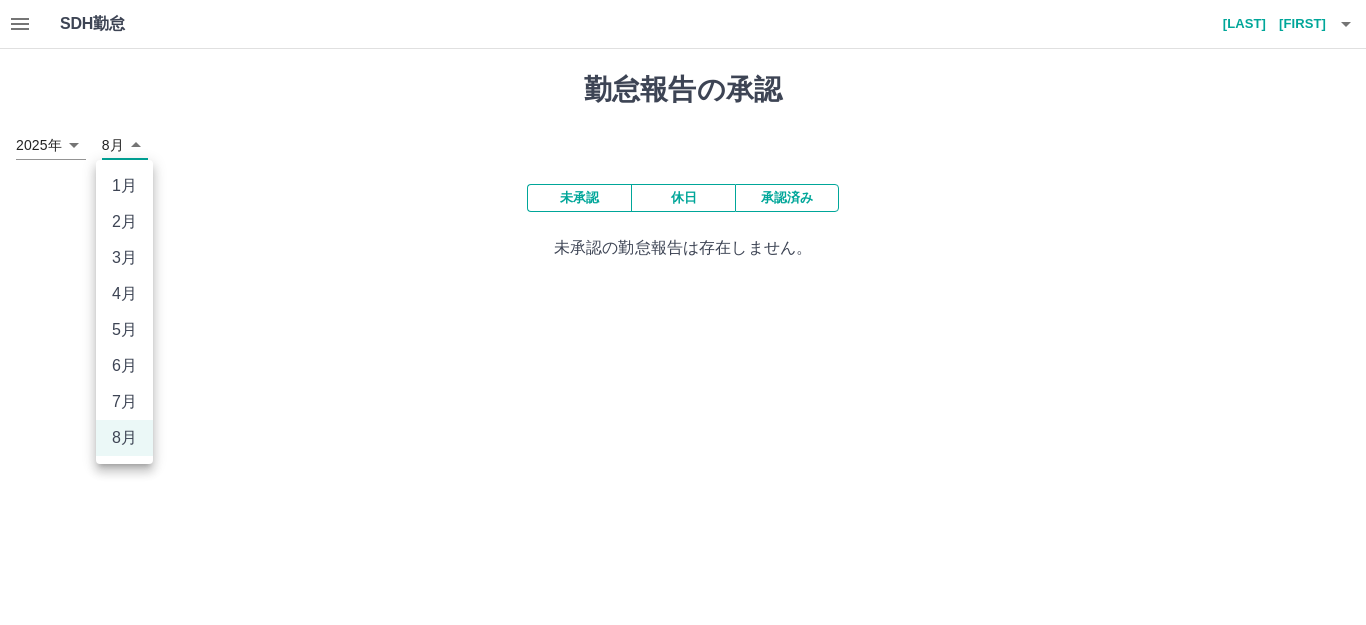 click on "SDH勤怠 畠　英子 勤怠報告の承認 2025年 **** 8月 * 未承認 休日 承認済み 未承認の勤怠報告は存在しません。 SDH勤怠 1月 2月 3月 4月 5月 6月 7月 8月" at bounding box center [683, 142] 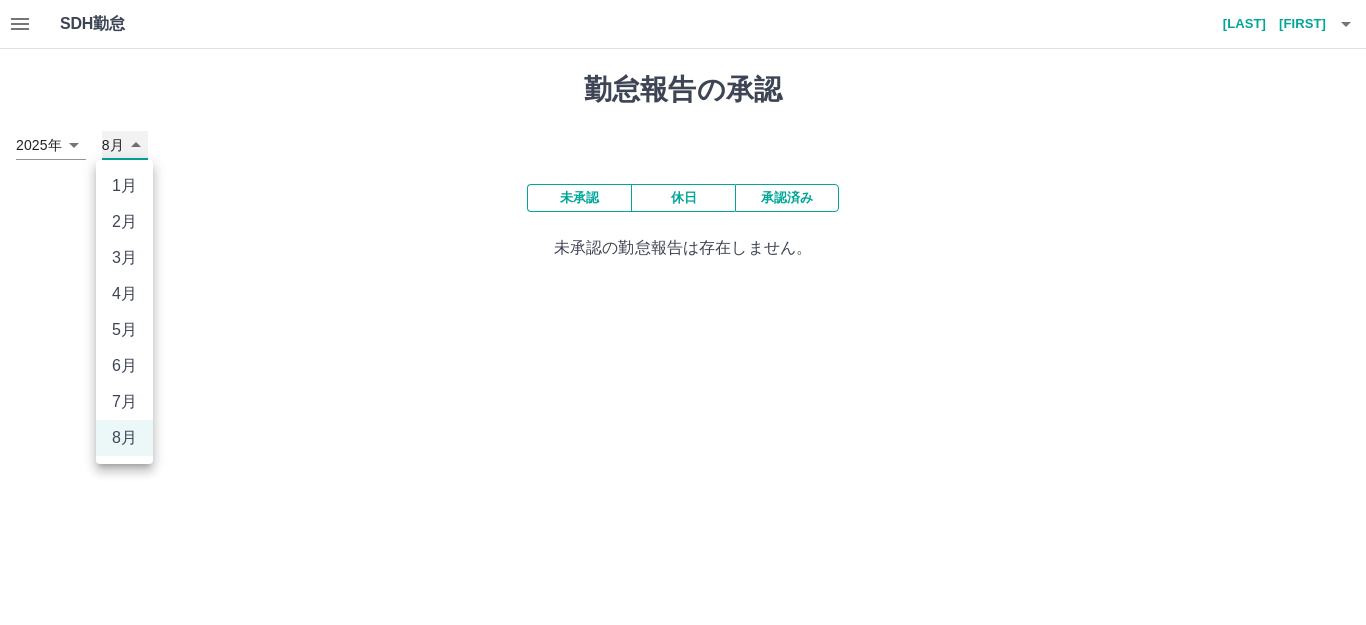 type on "*" 